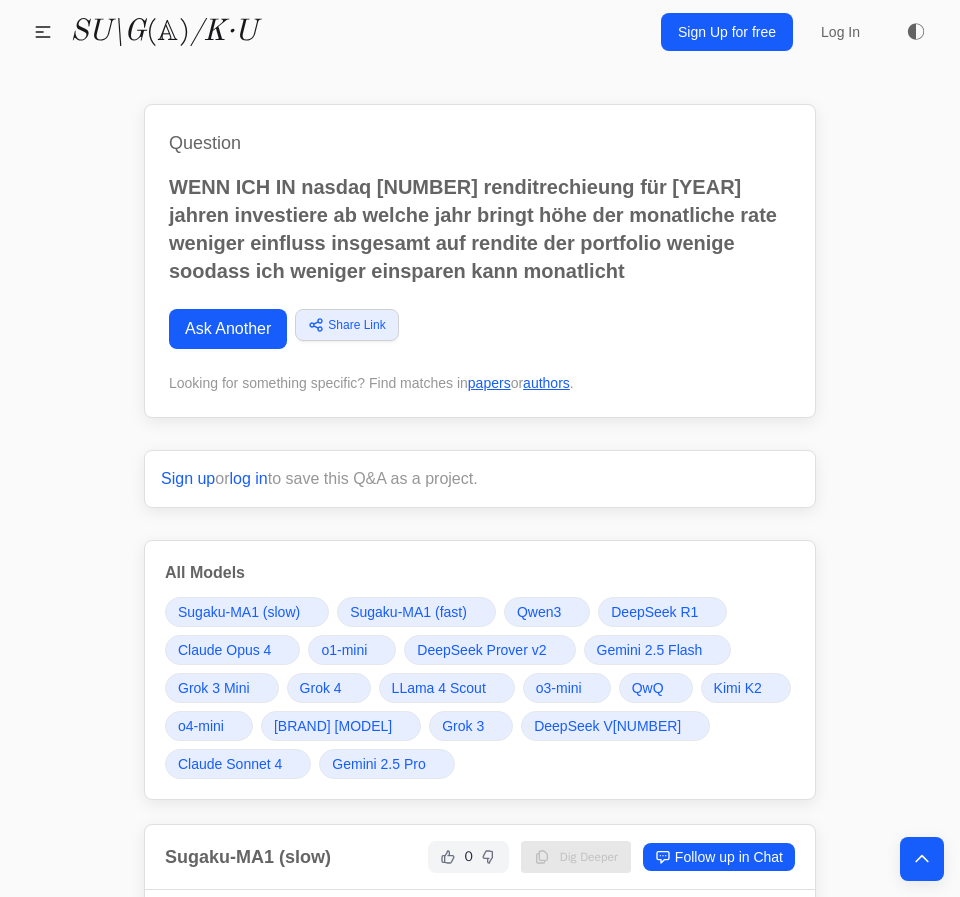 scroll, scrollTop: 12933, scrollLeft: 0, axis: vertical 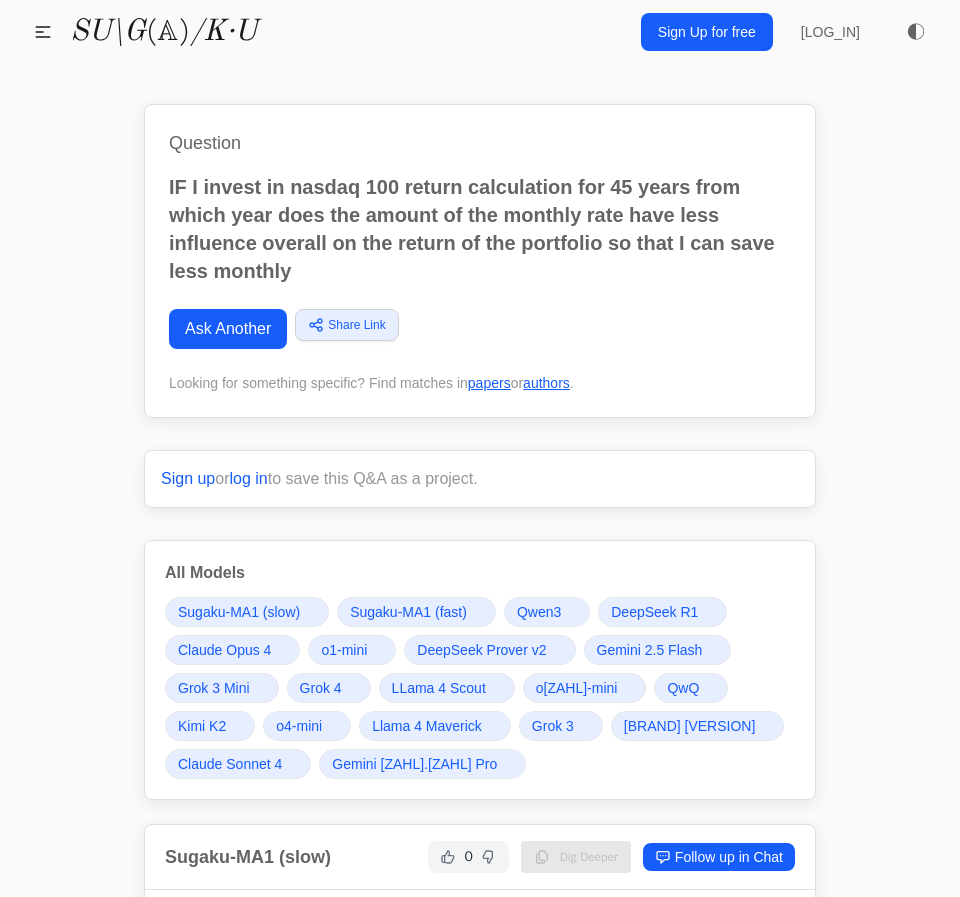 click on "Question
WENN ICH IN nasdaq 100 renditrechieung für 45 jahren investiere ab welche jahr bringt höhe der monatliche rate weniger einfluss insgesamt auf rendite der portfolio wenige soodass ich weniger einsparen kann monatlicht
Ask Another
Share Link
Copy link
Twitter
Facebook
LinkedIn
Email" at bounding box center (480, 261) 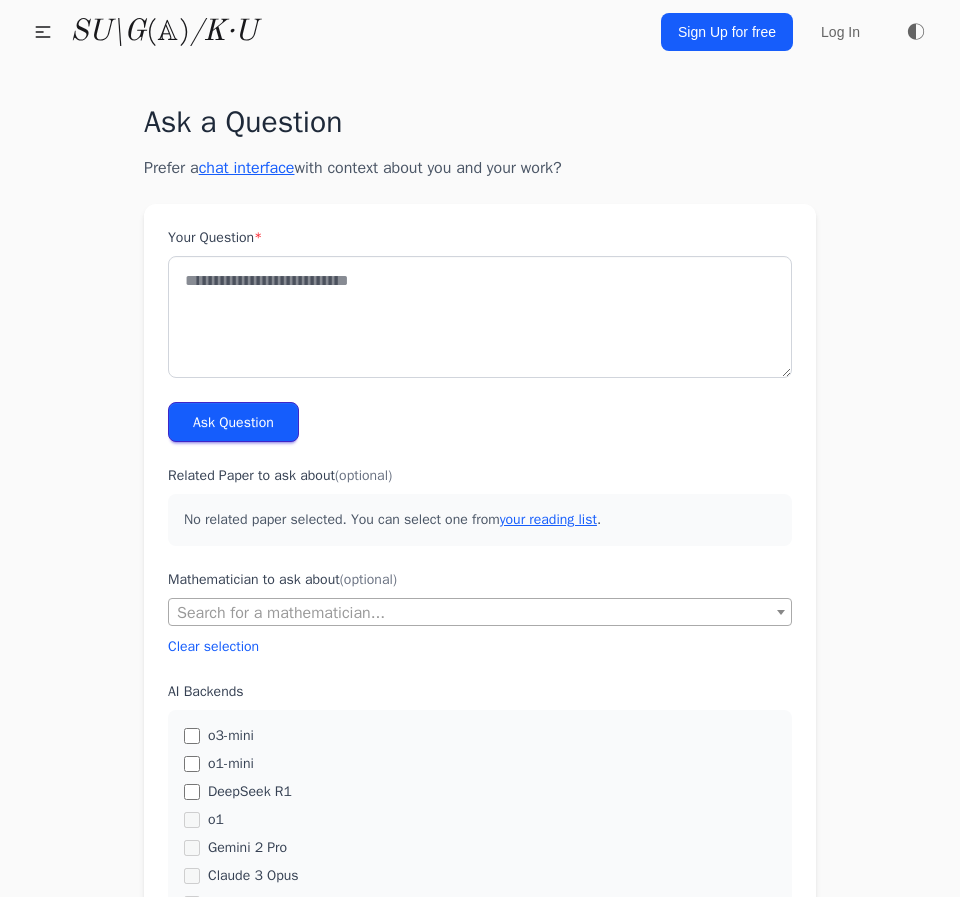 scroll, scrollTop: 0, scrollLeft: 0, axis: both 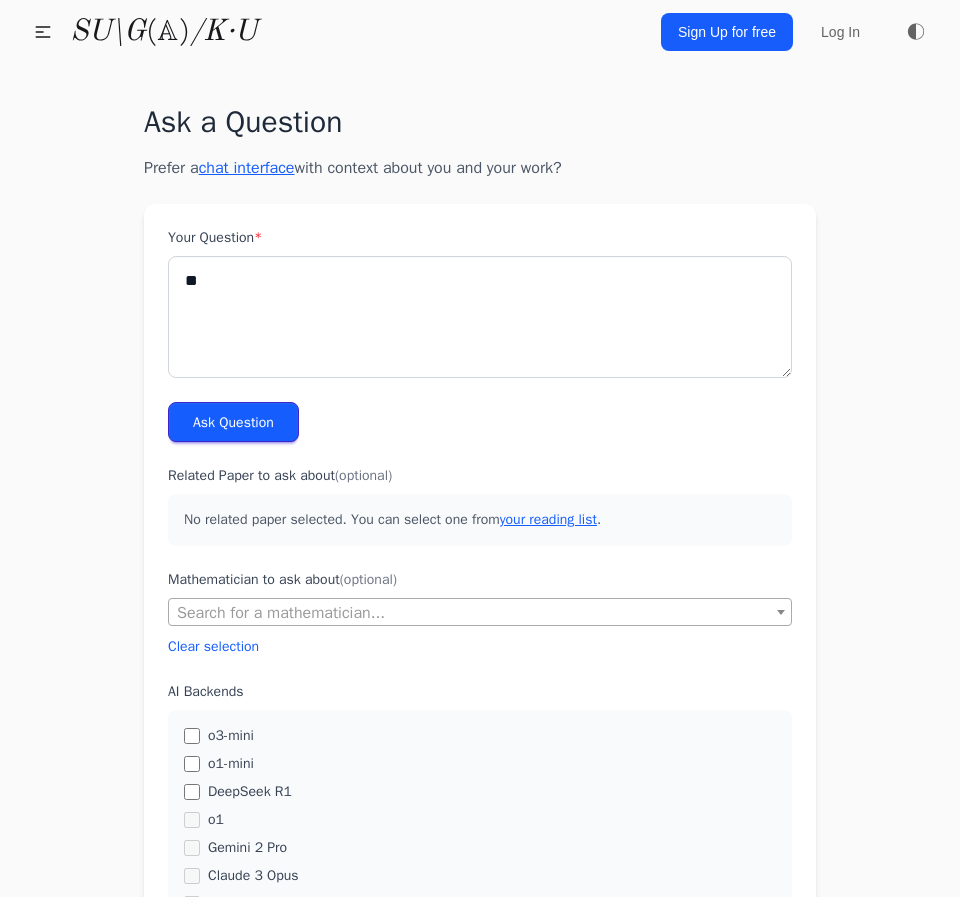 type on "*" 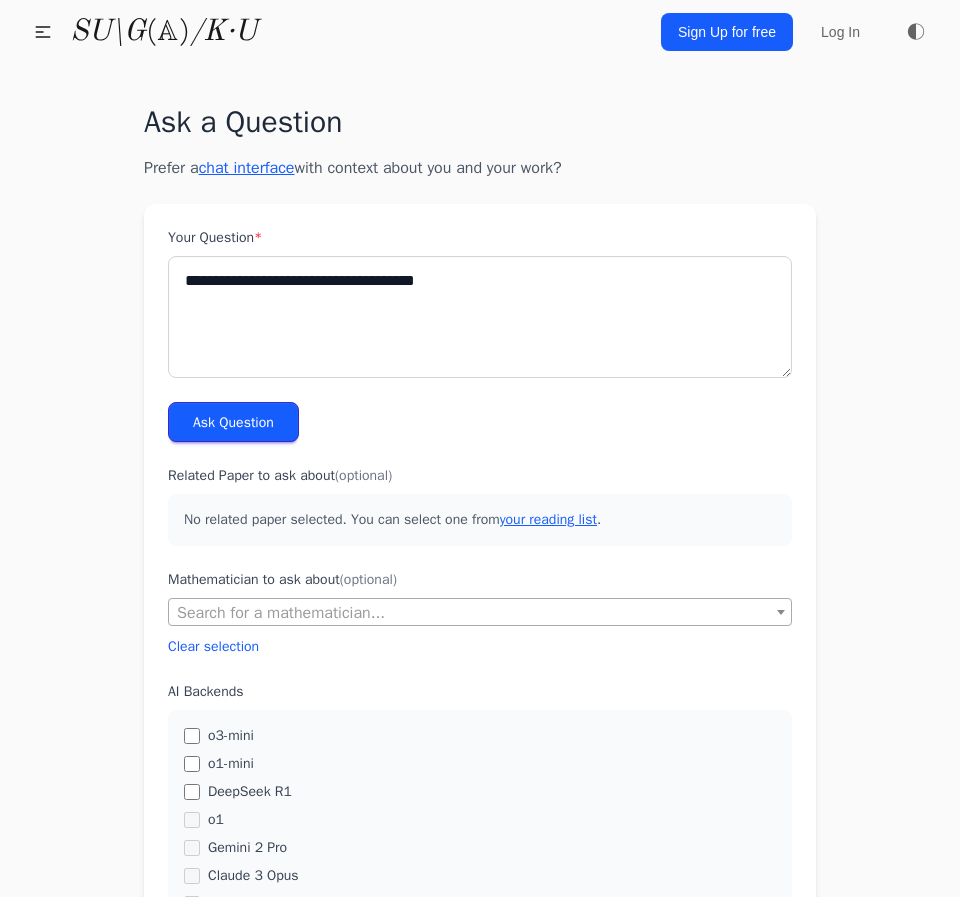 type on "**********" 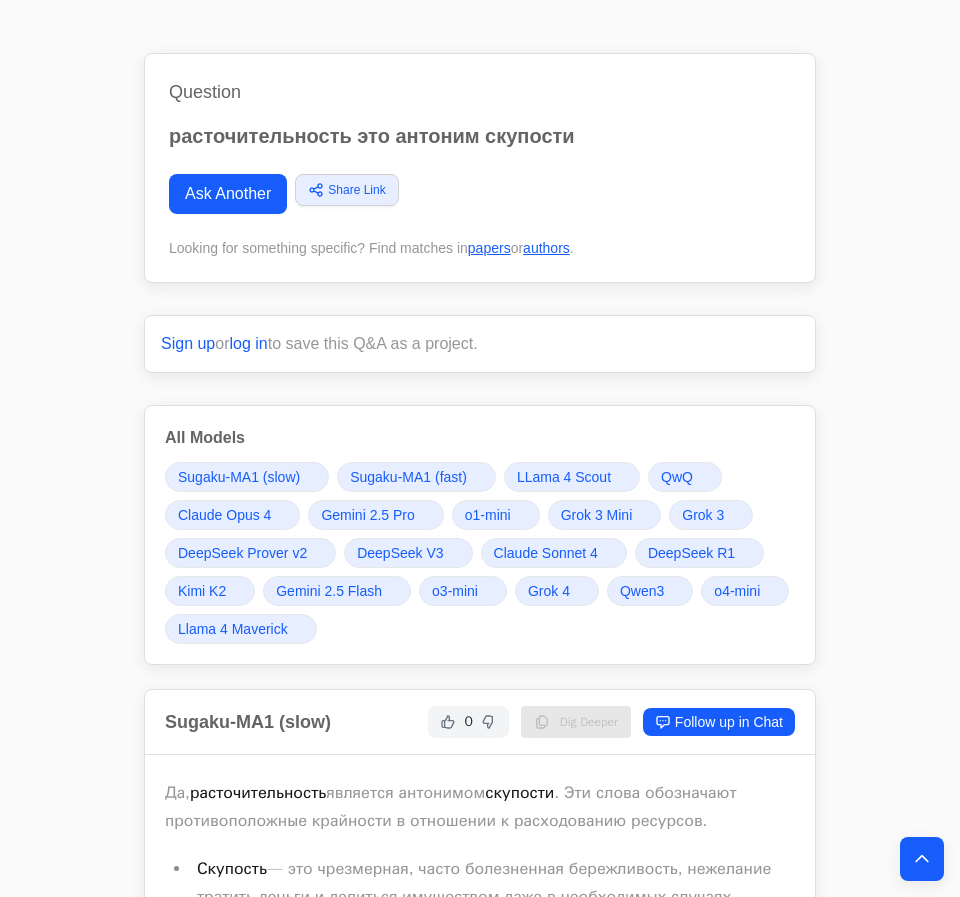 scroll, scrollTop: 0, scrollLeft: 0, axis: both 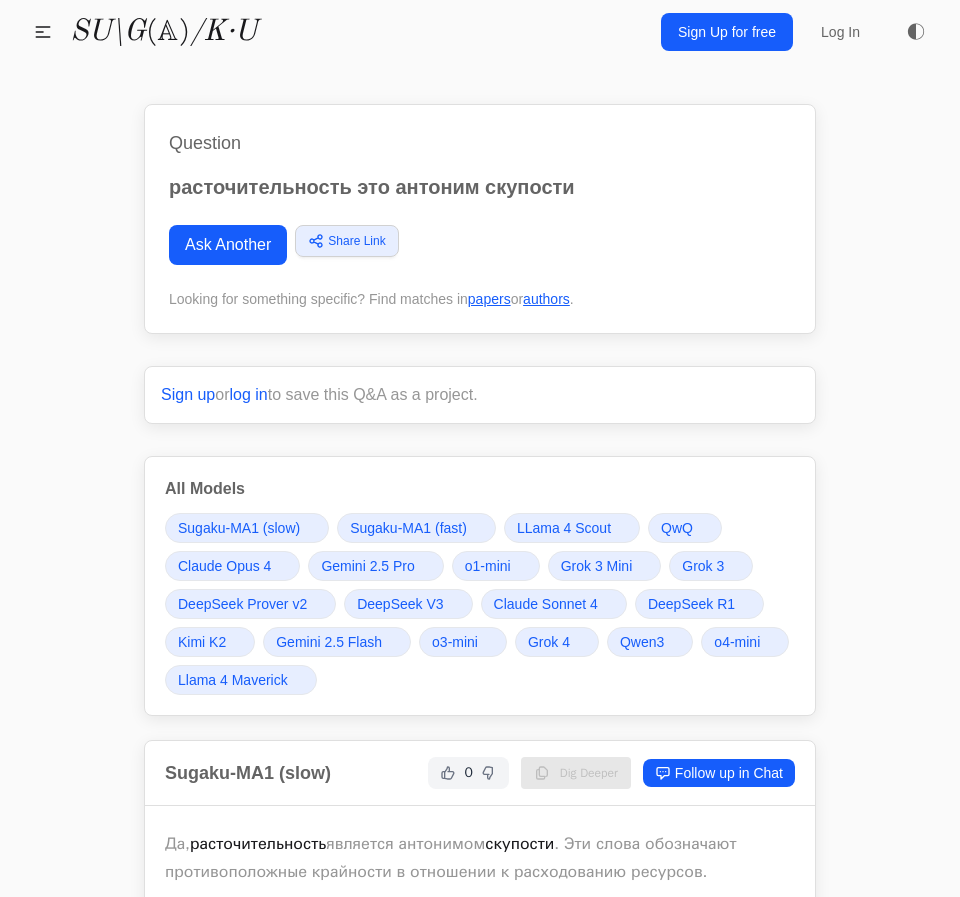 click on "Ask Another" at bounding box center (228, 245) 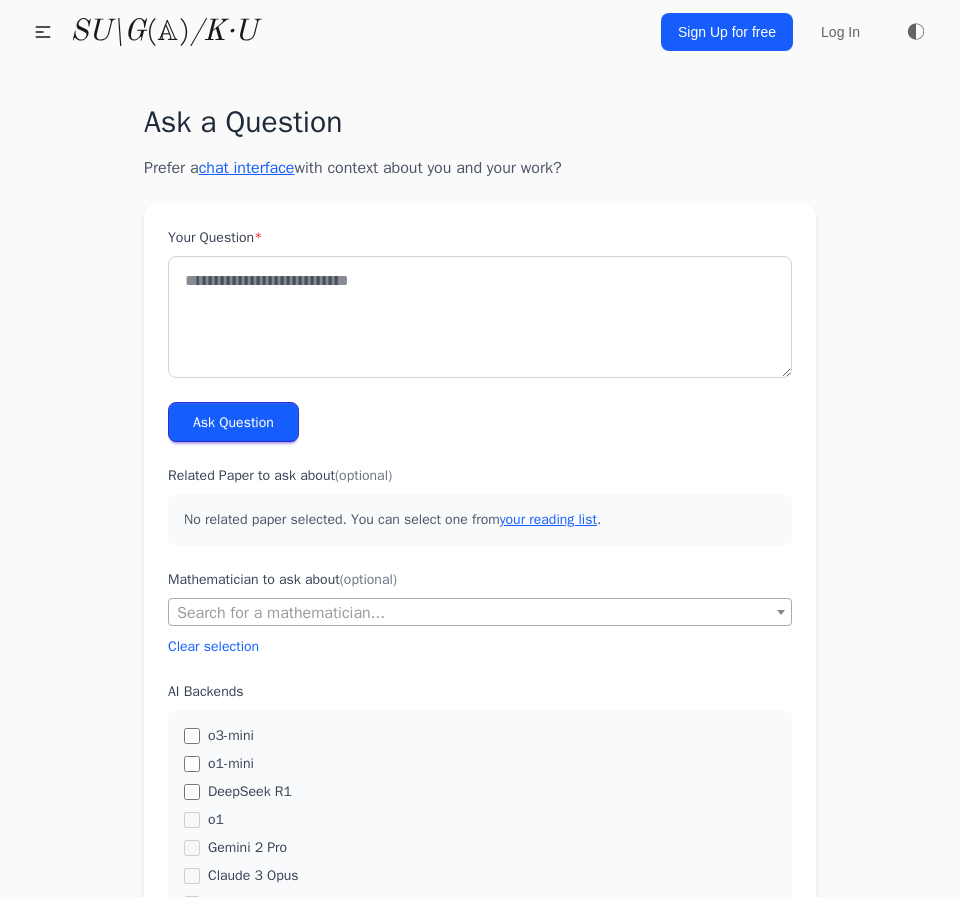 scroll, scrollTop: 0, scrollLeft: 0, axis: both 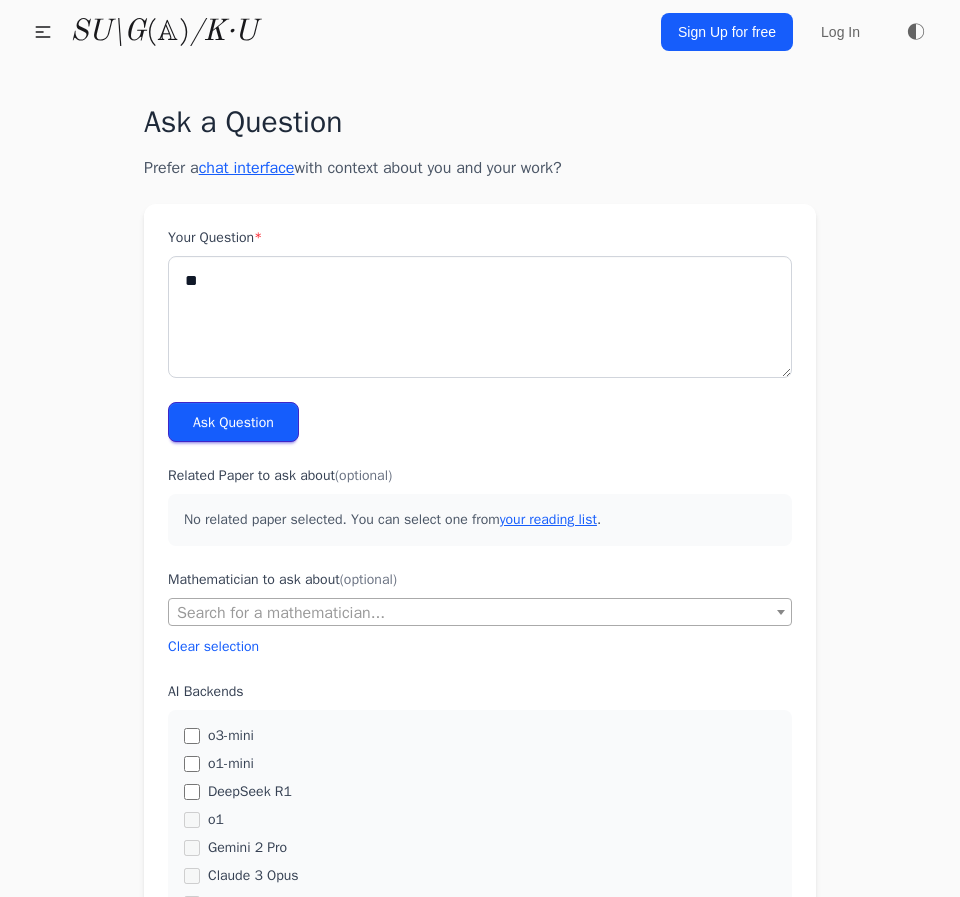 type on "*" 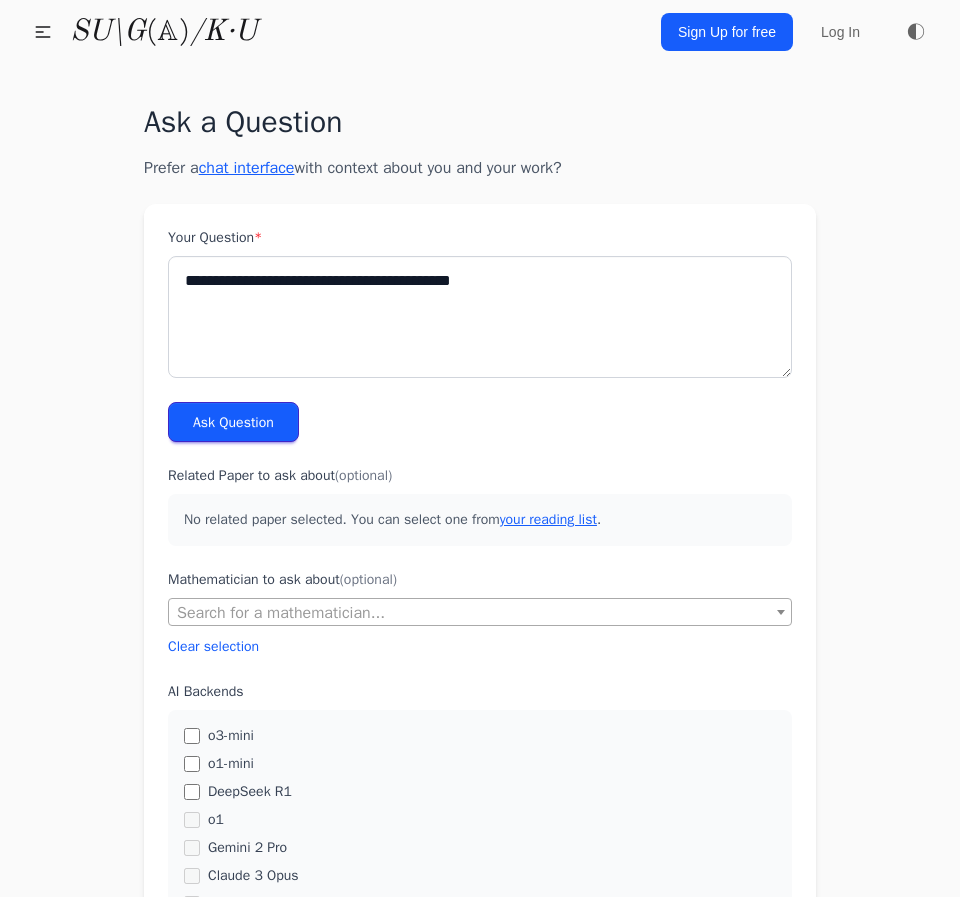 type on "**********" 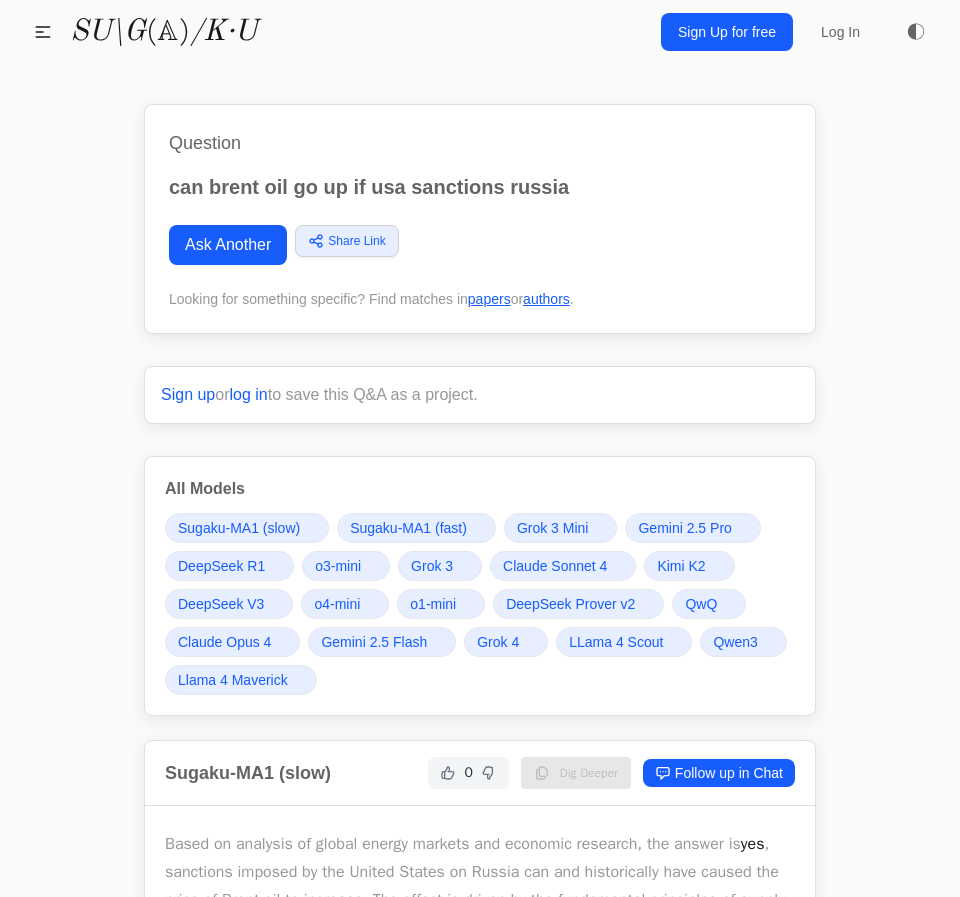 scroll, scrollTop: 0, scrollLeft: 0, axis: both 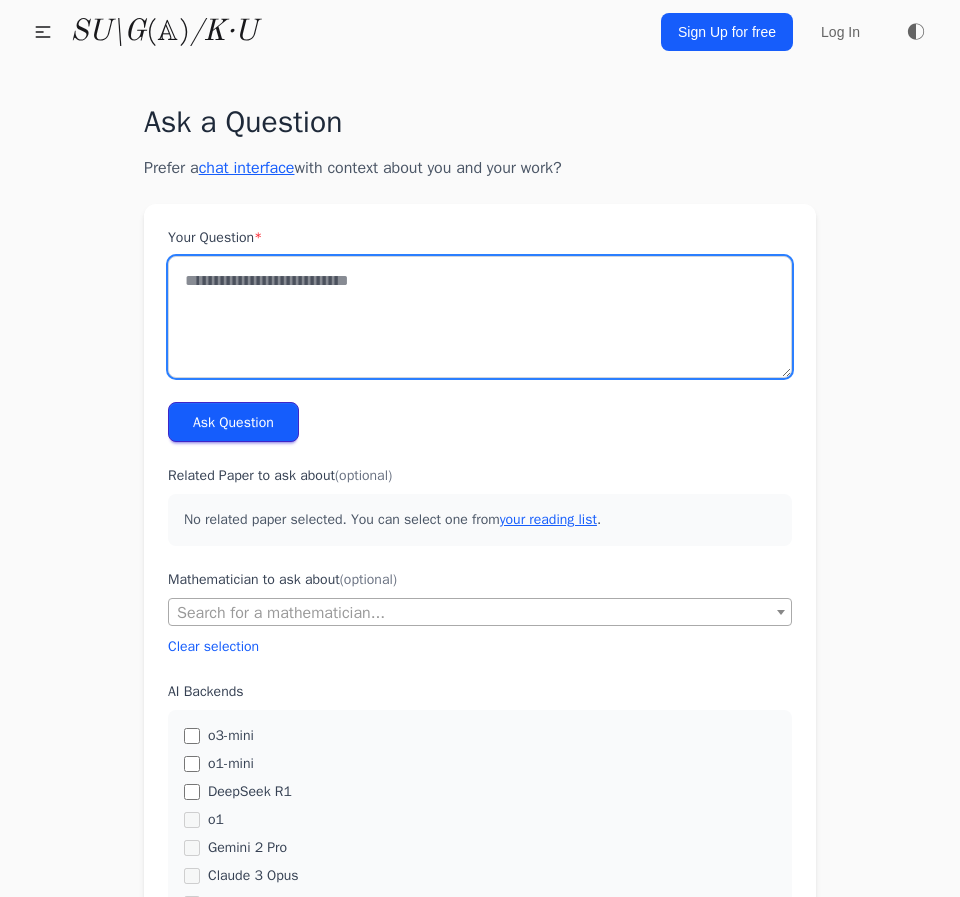 click on "Your Question  *" at bounding box center [480, 317] 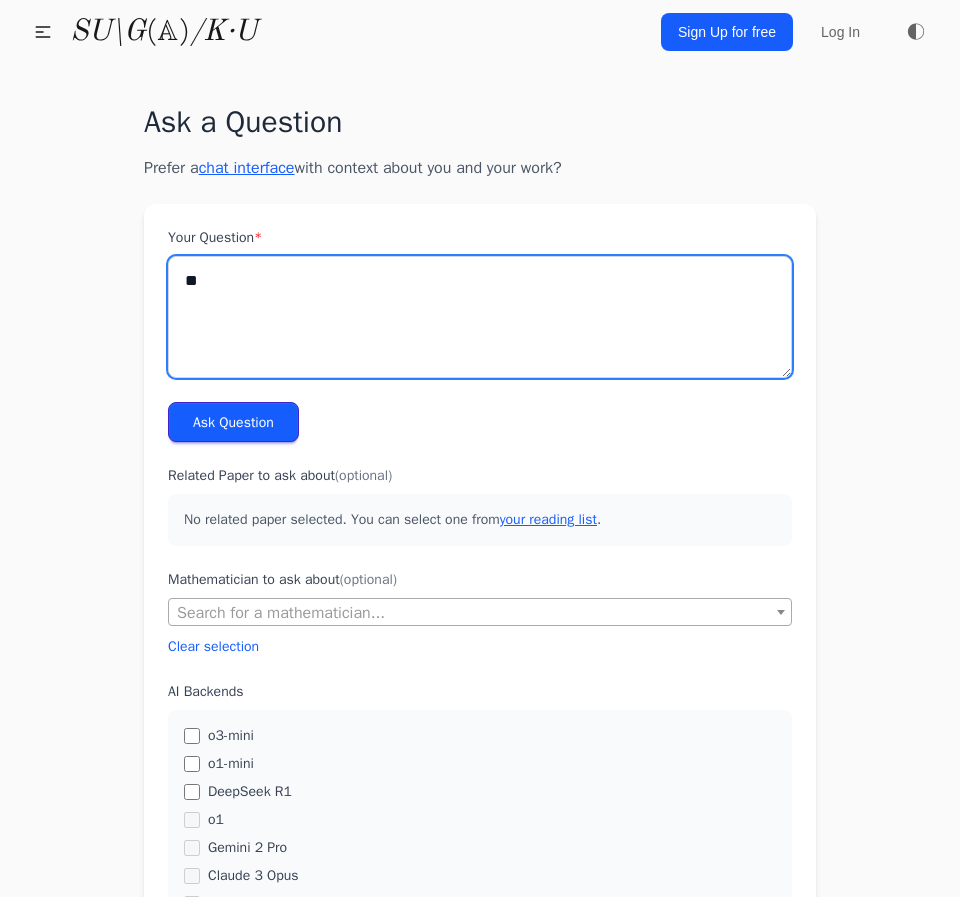 type on "*" 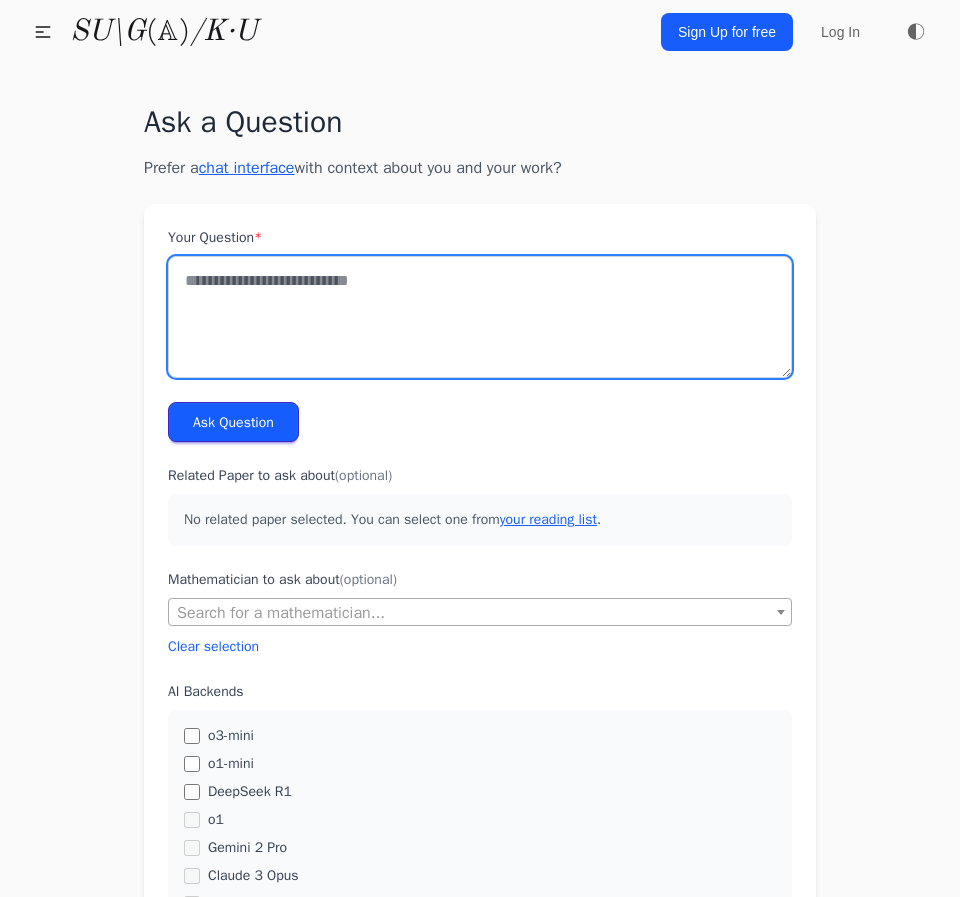 click on "Your Question  *" at bounding box center [480, 317] 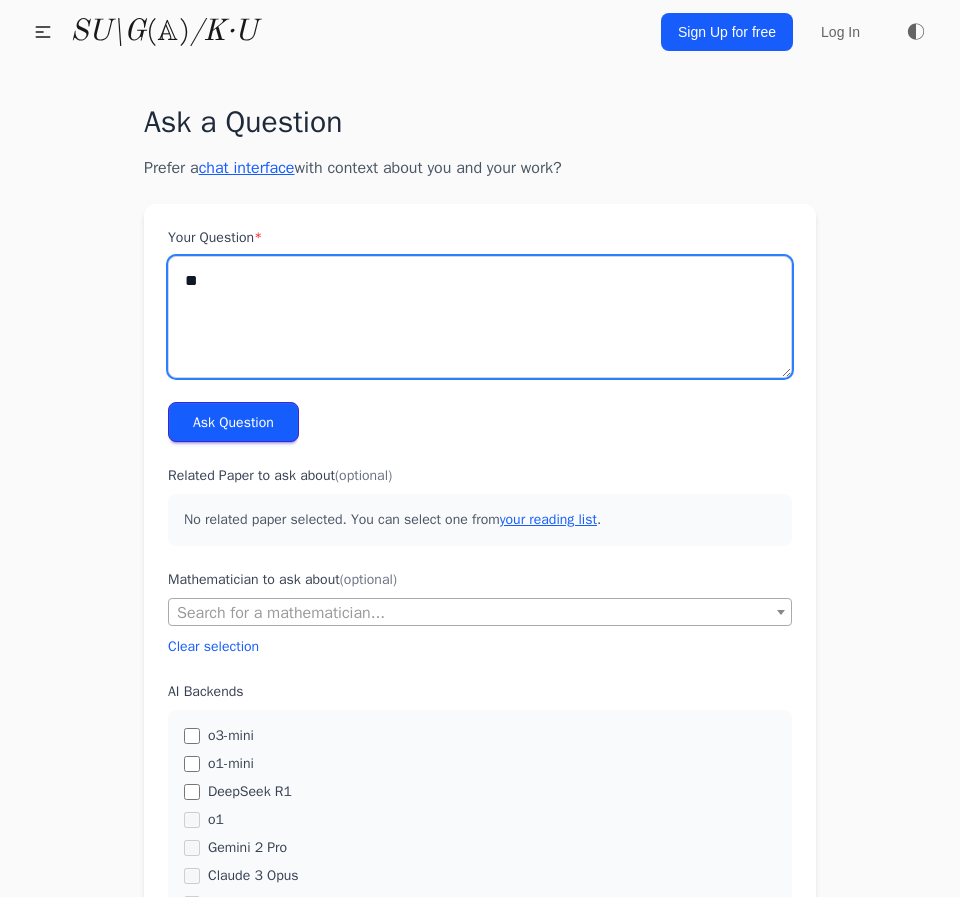 type on "*" 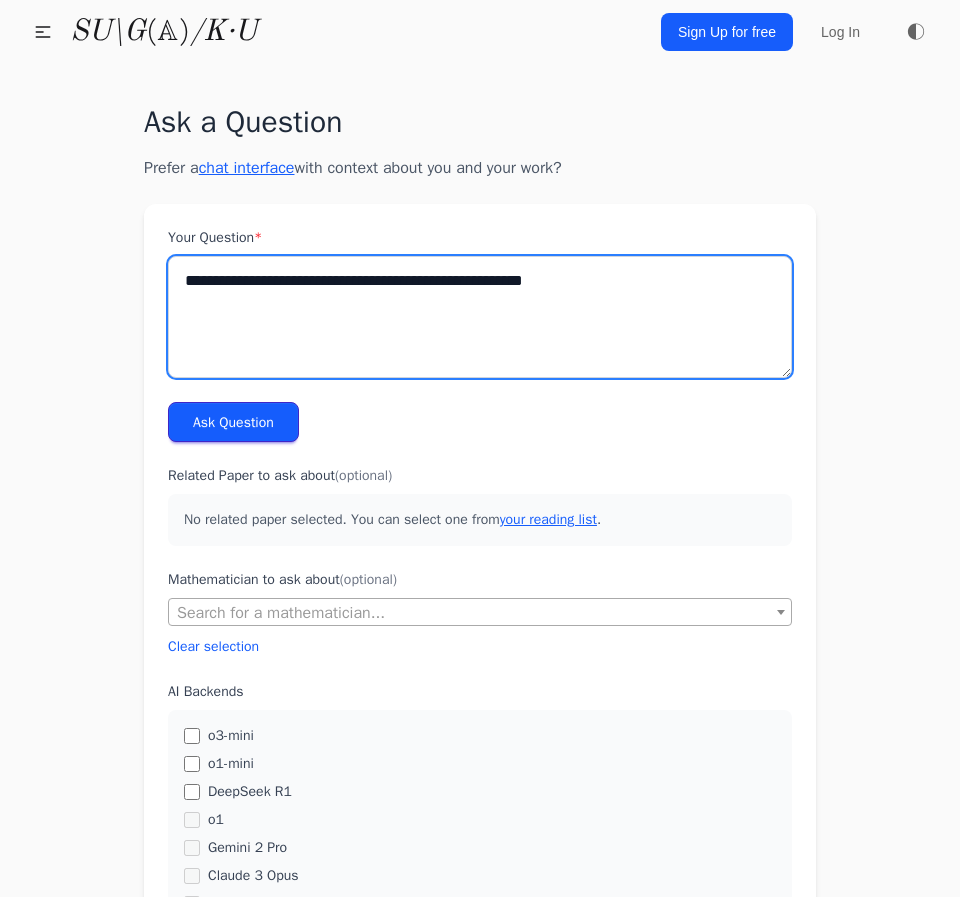 type on "**********" 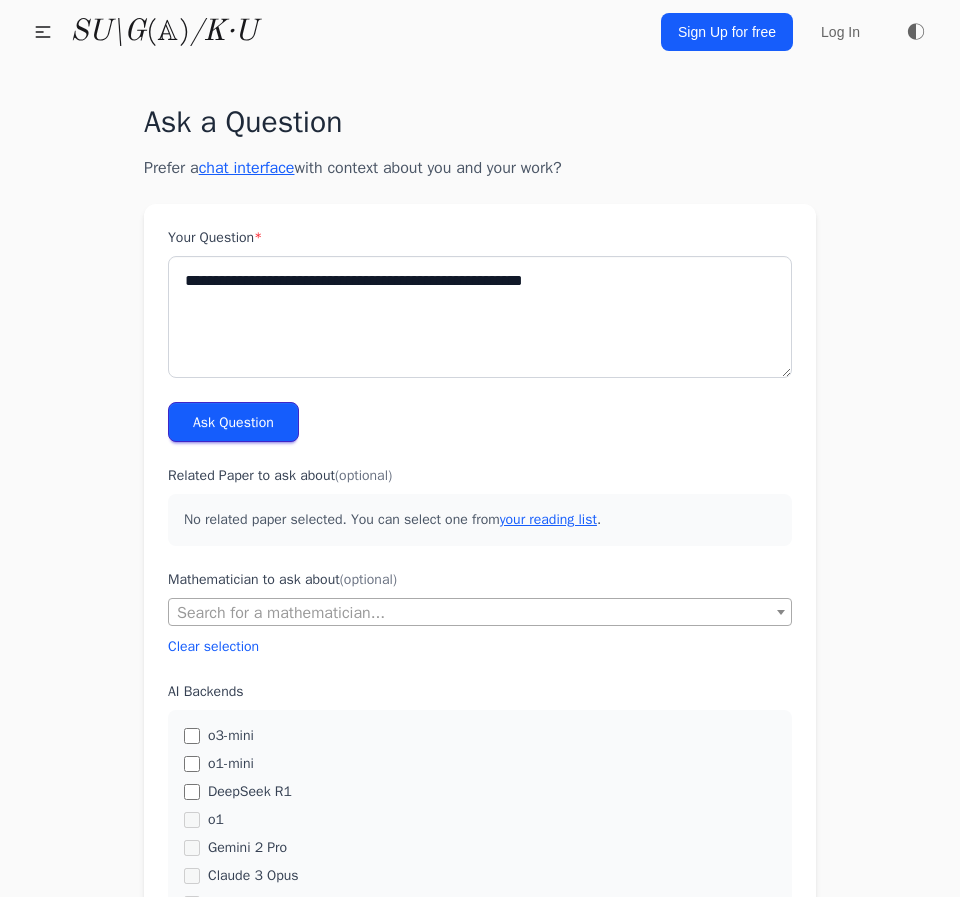 click on "Ask Question" at bounding box center (233, 422) 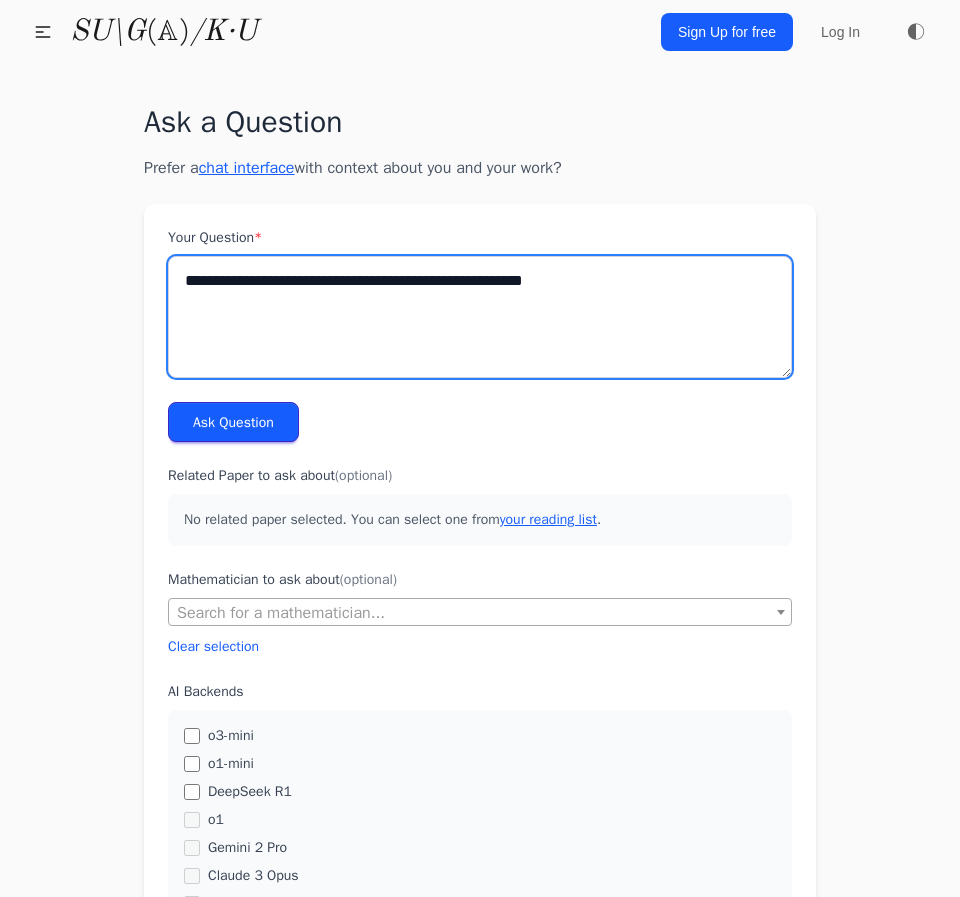 click on "**********" at bounding box center [480, 317] 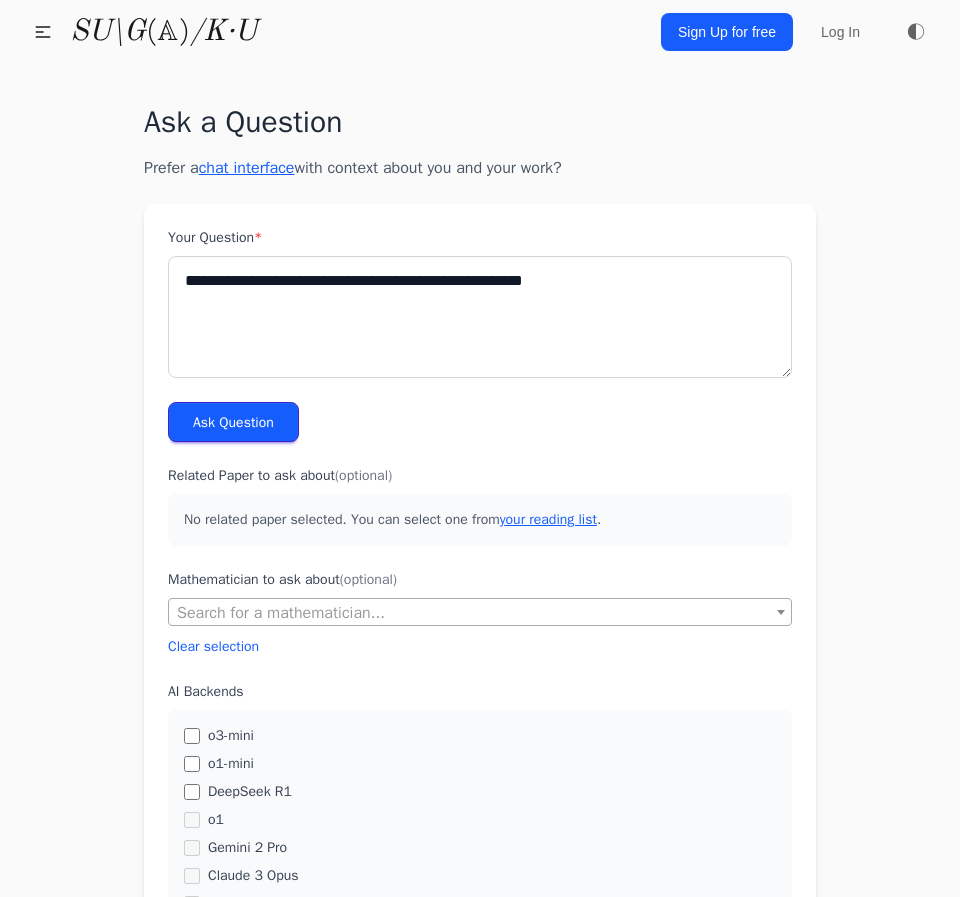 click on "Ask Question" at bounding box center (233, 422) 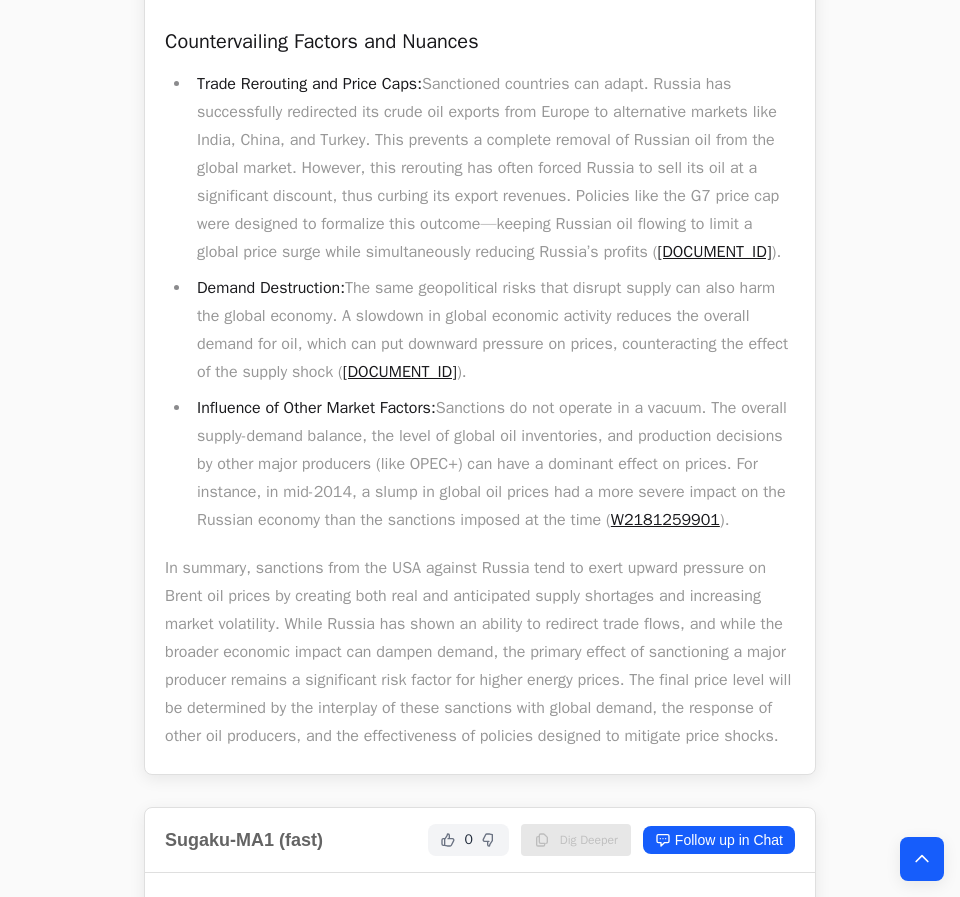 scroll, scrollTop: 0, scrollLeft: 0, axis: both 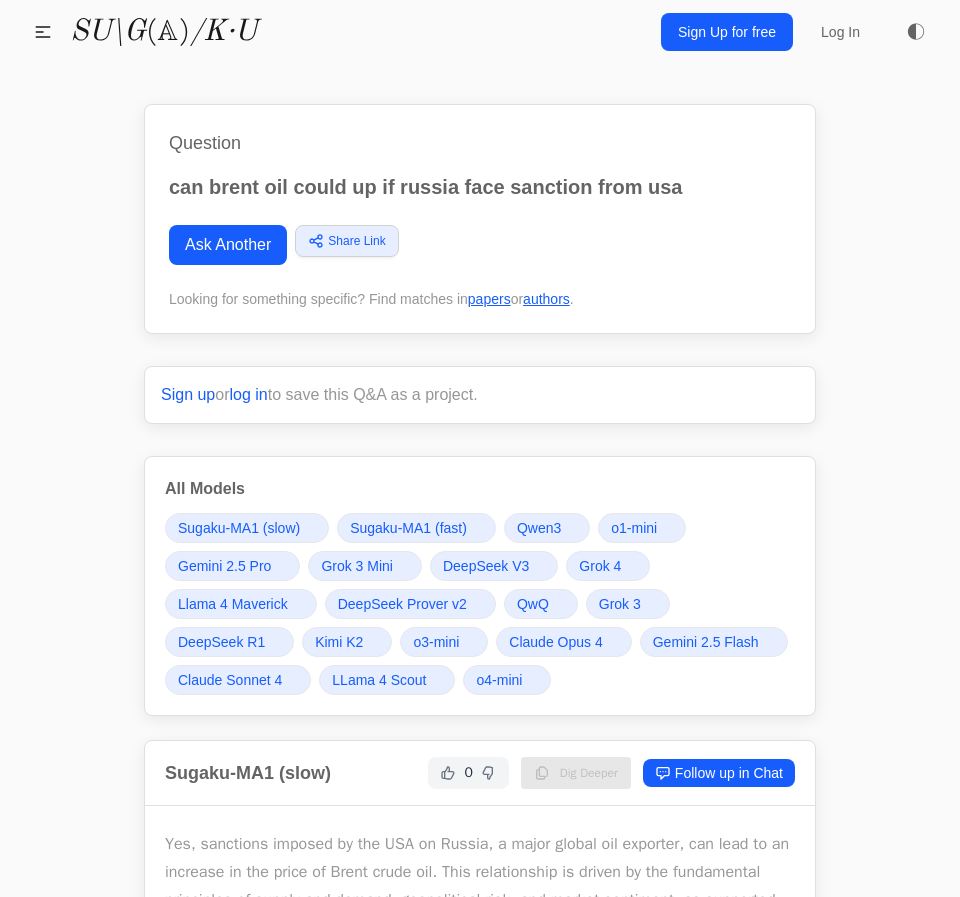 click on "Ask Another" at bounding box center [228, 245] 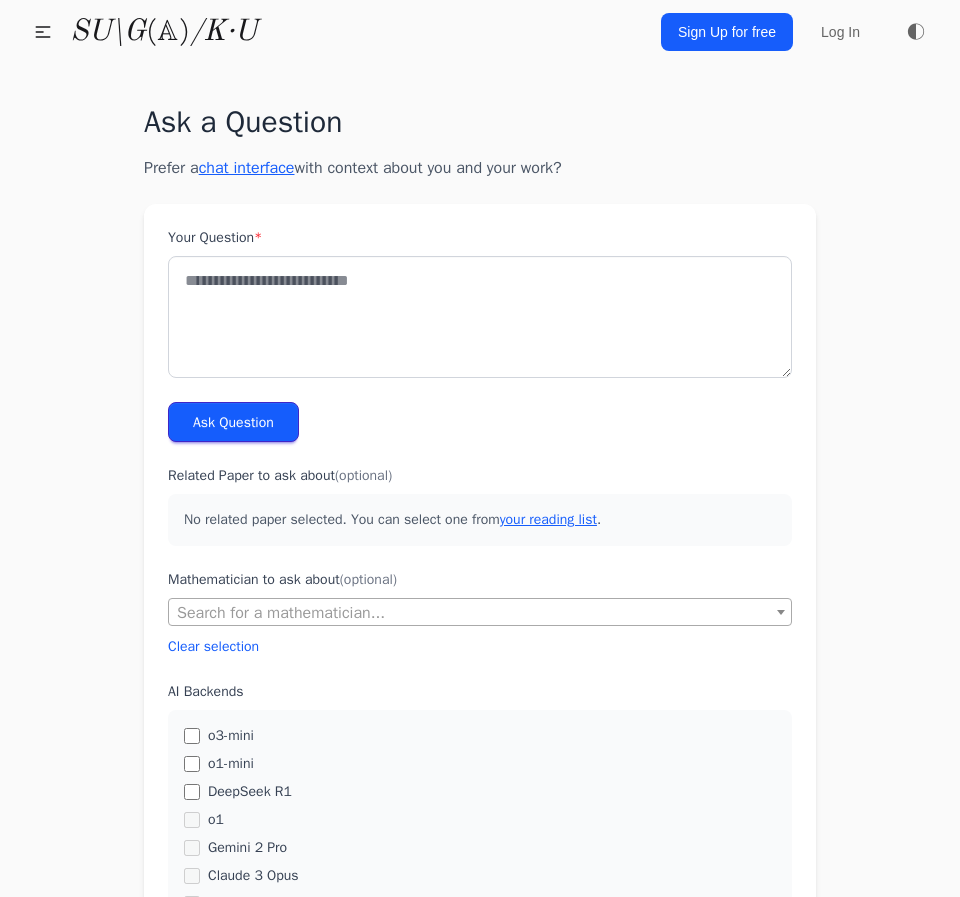 scroll, scrollTop: 0, scrollLeft: 0, axis: both 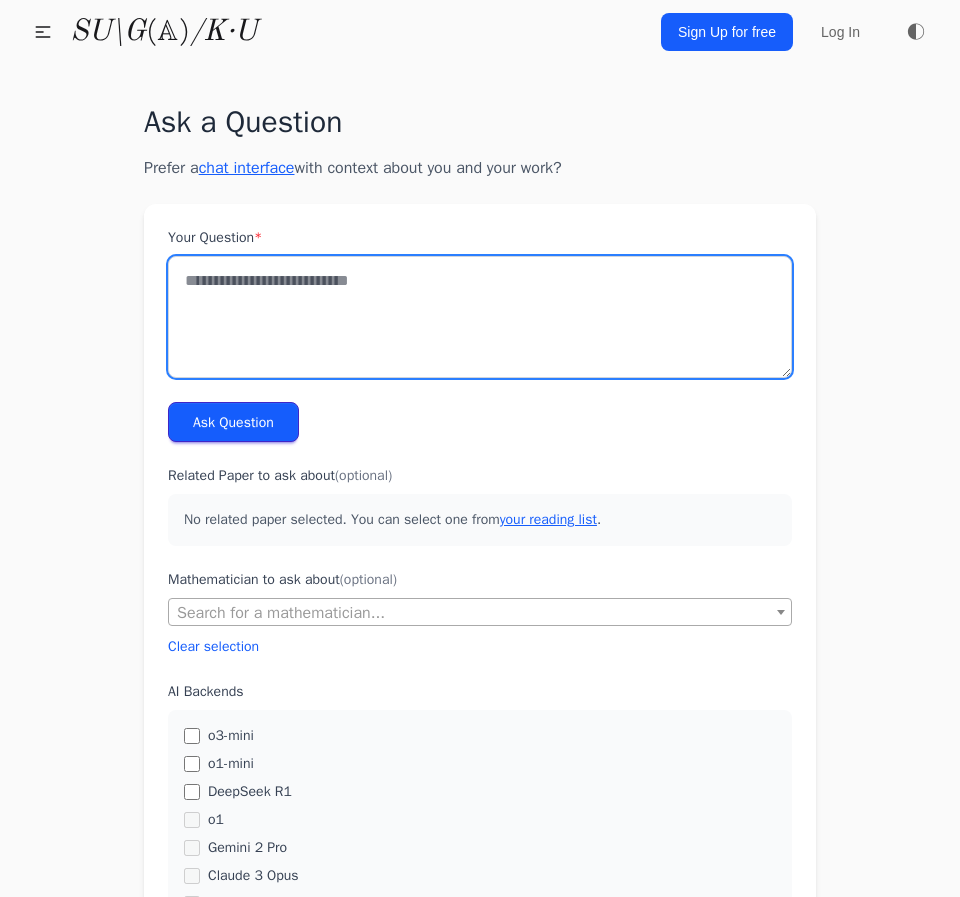 click on "Your Question  *" at bounding box center (480, 317) 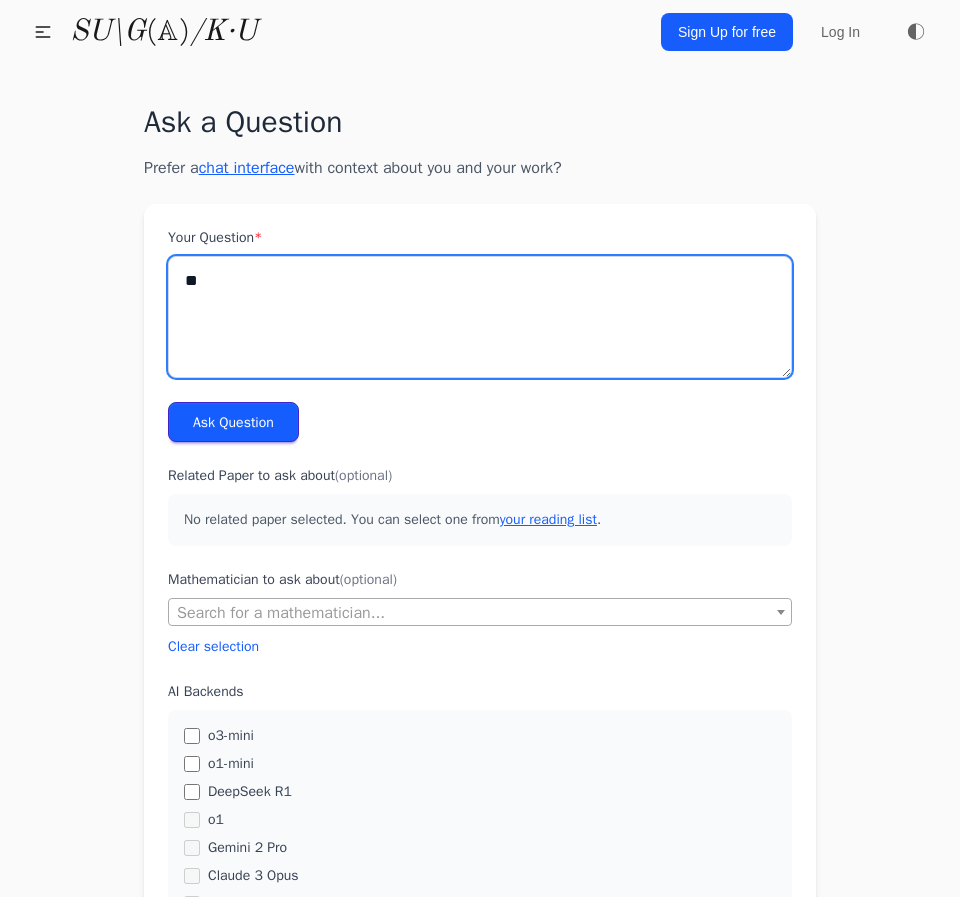type on "*" 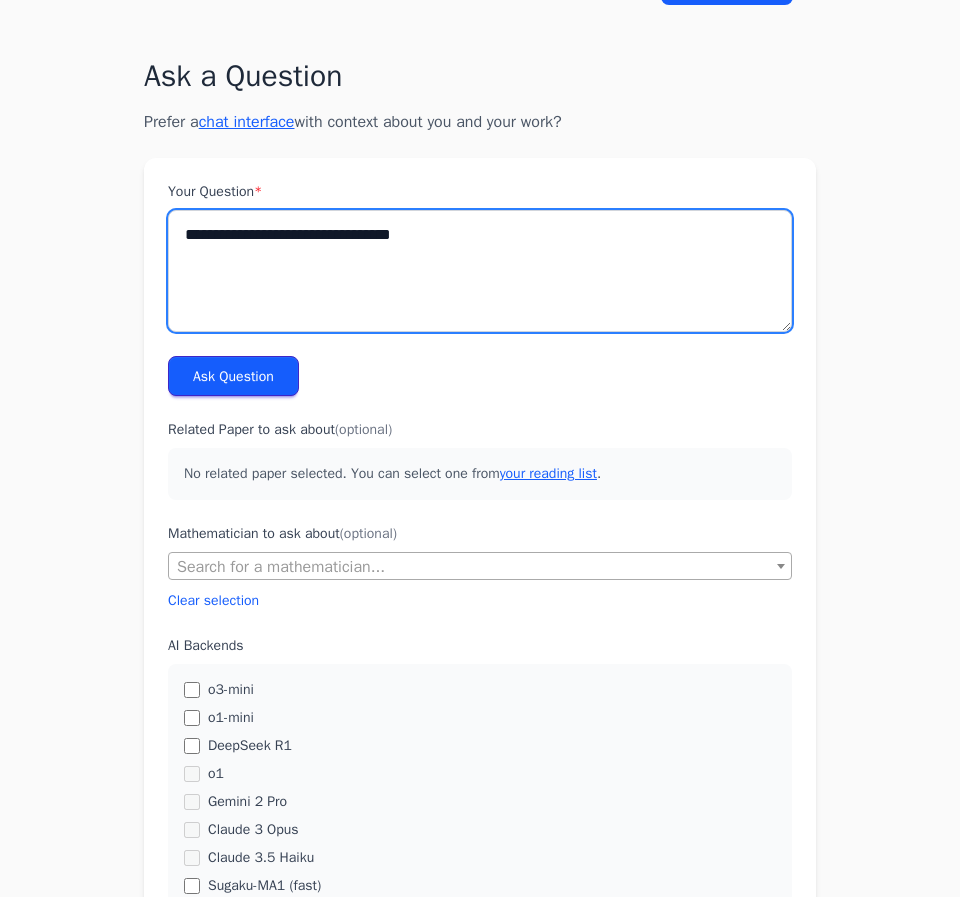 scroll, scrollTop: 90, scrollLeft: 0, axis: vertical 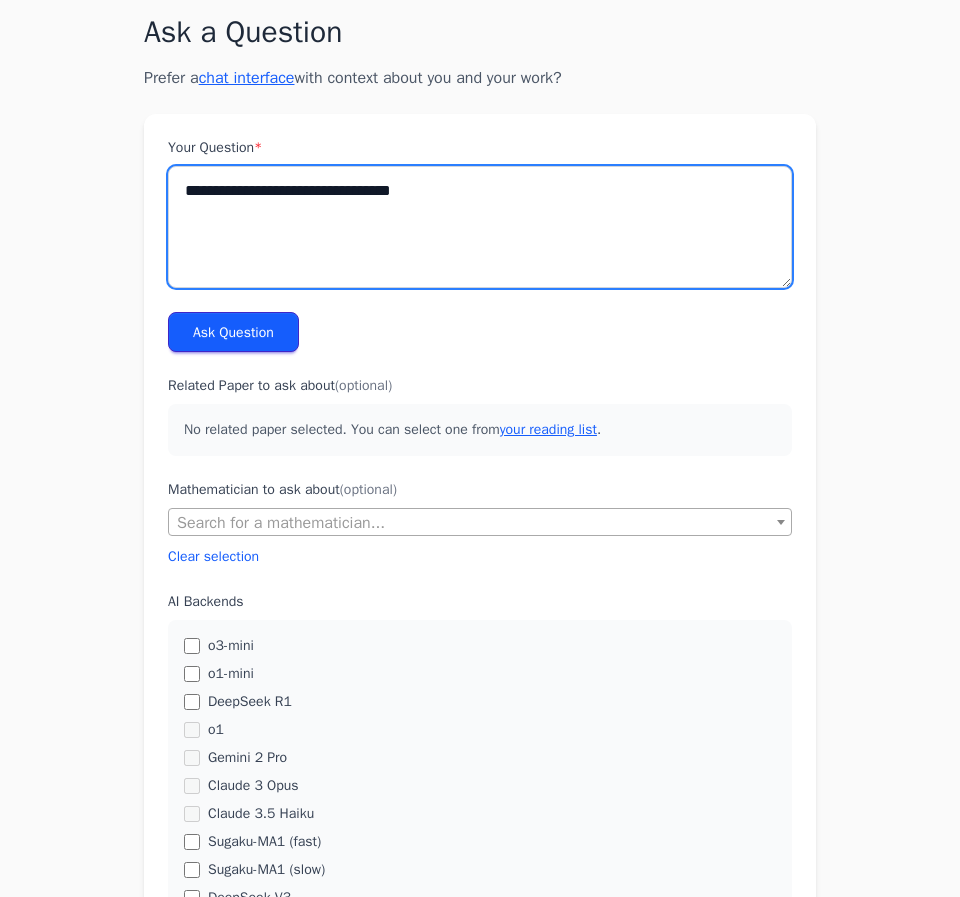 type on "**********" 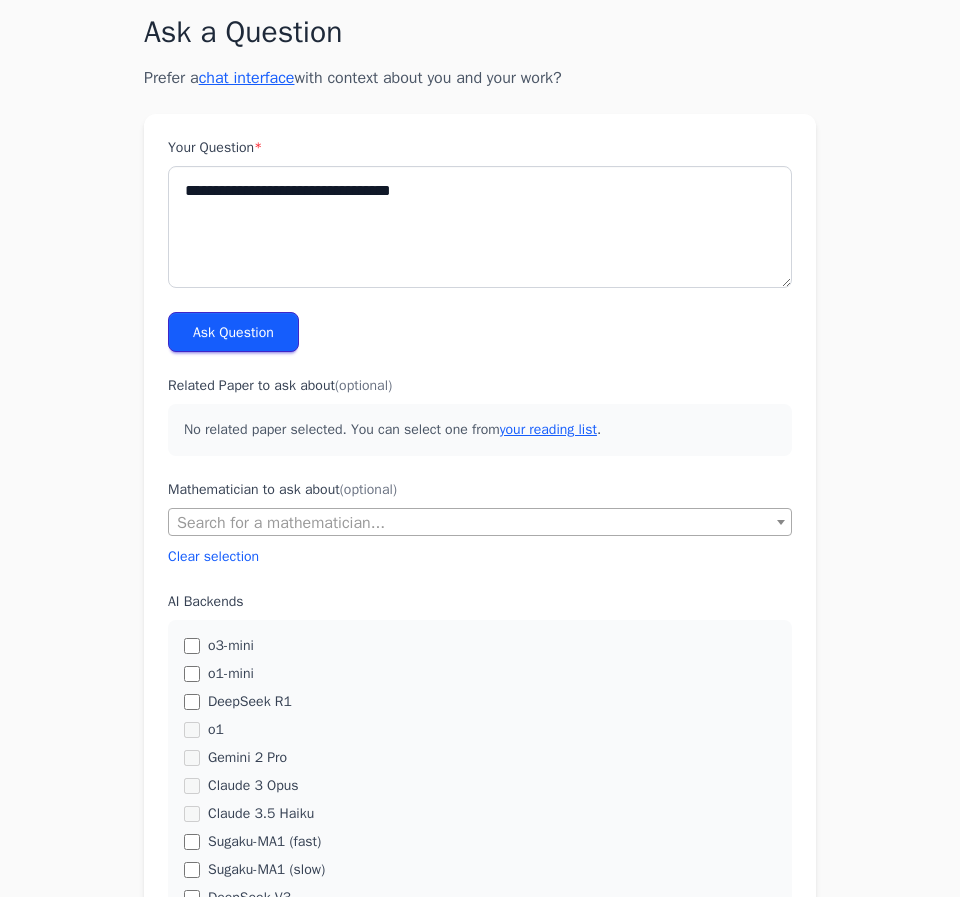 click on "Ask Question" at bounding box center [233, 332] 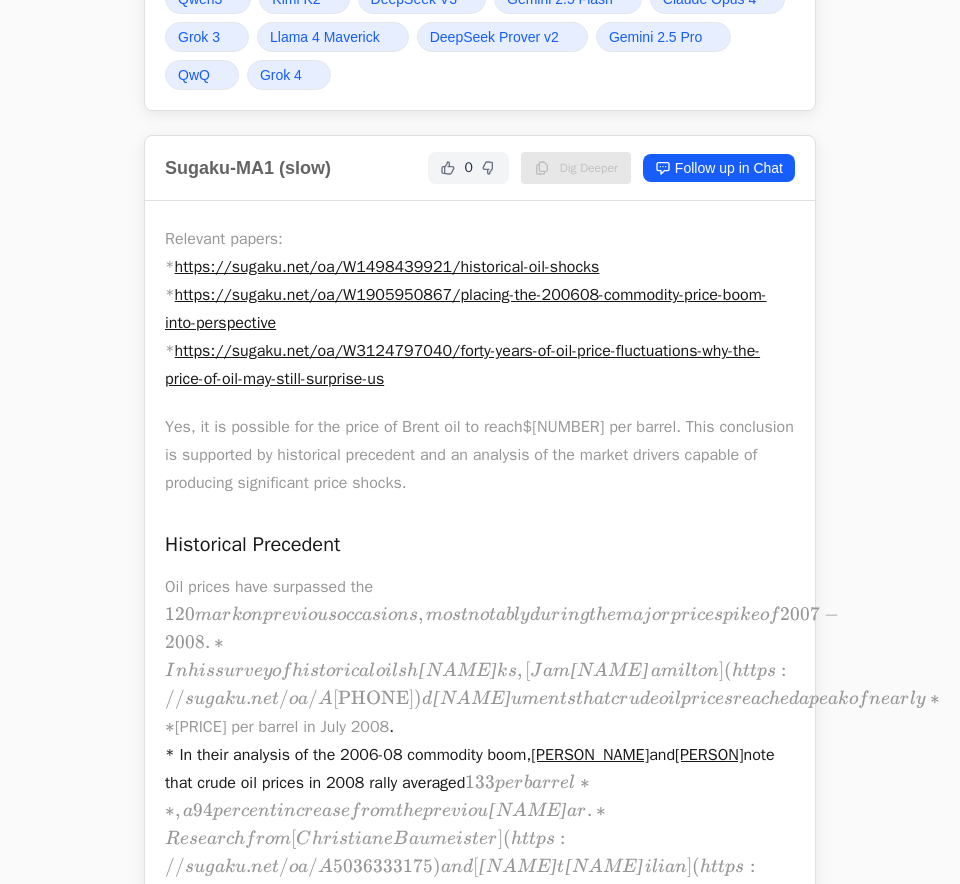 scroll, scrollTop: 0, scrollLeft: 0, axis: both 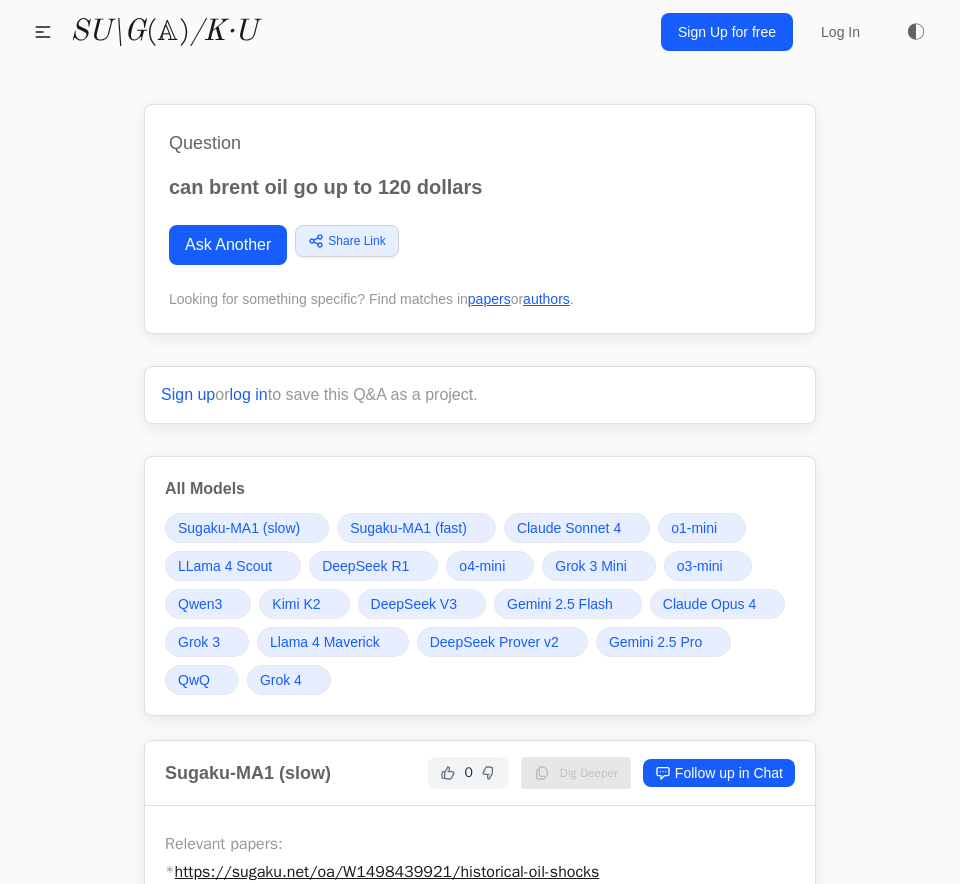 click on "Ask Another" at bounding box center [228, 245] 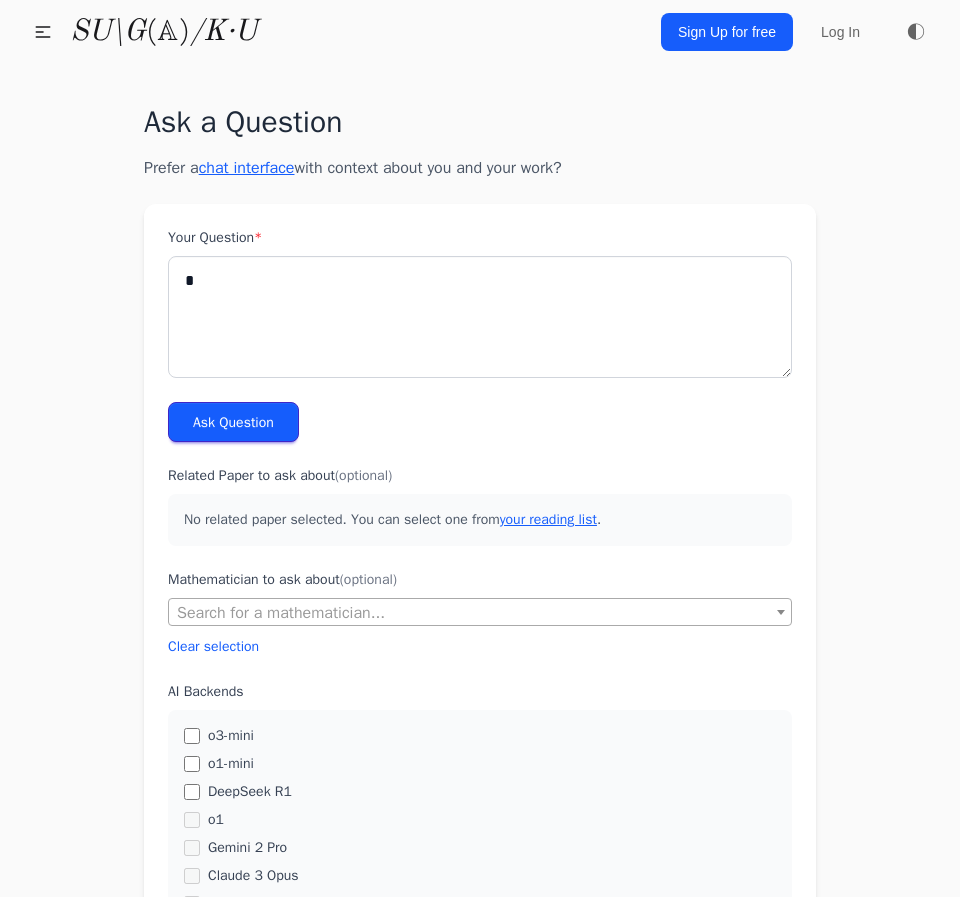 scroll, scrollTop: 0, scrollLeft: 0, axis: both 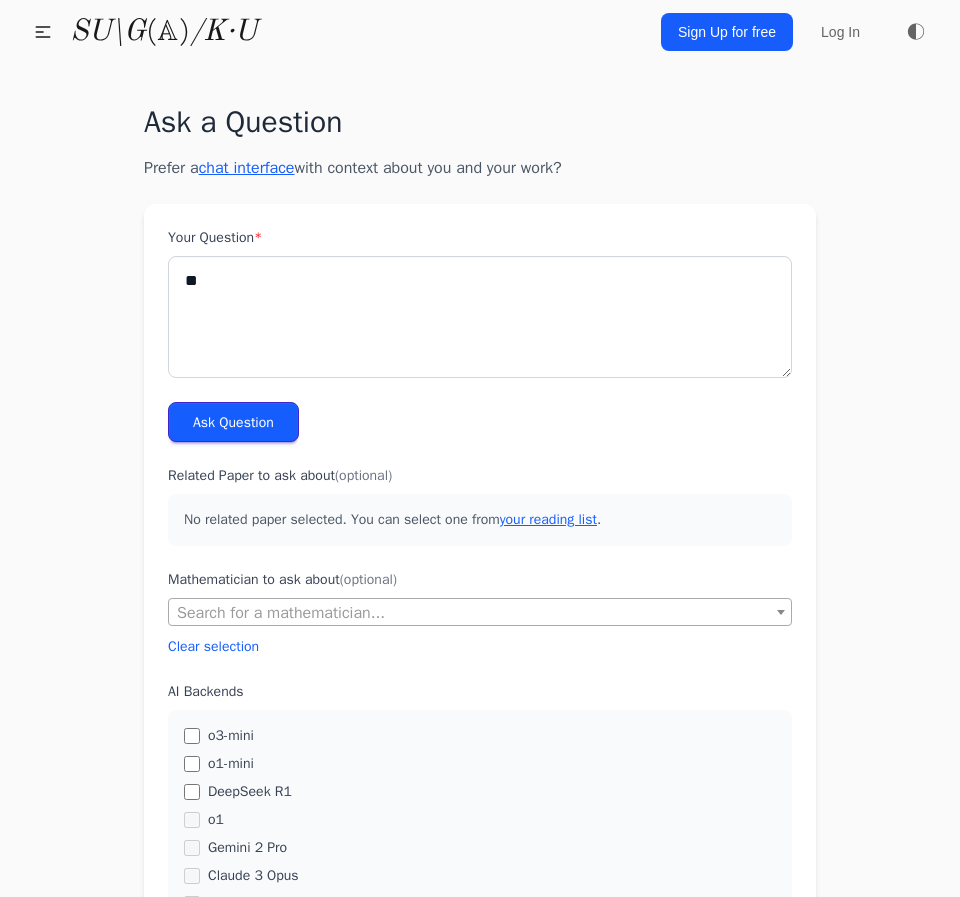type on "*" 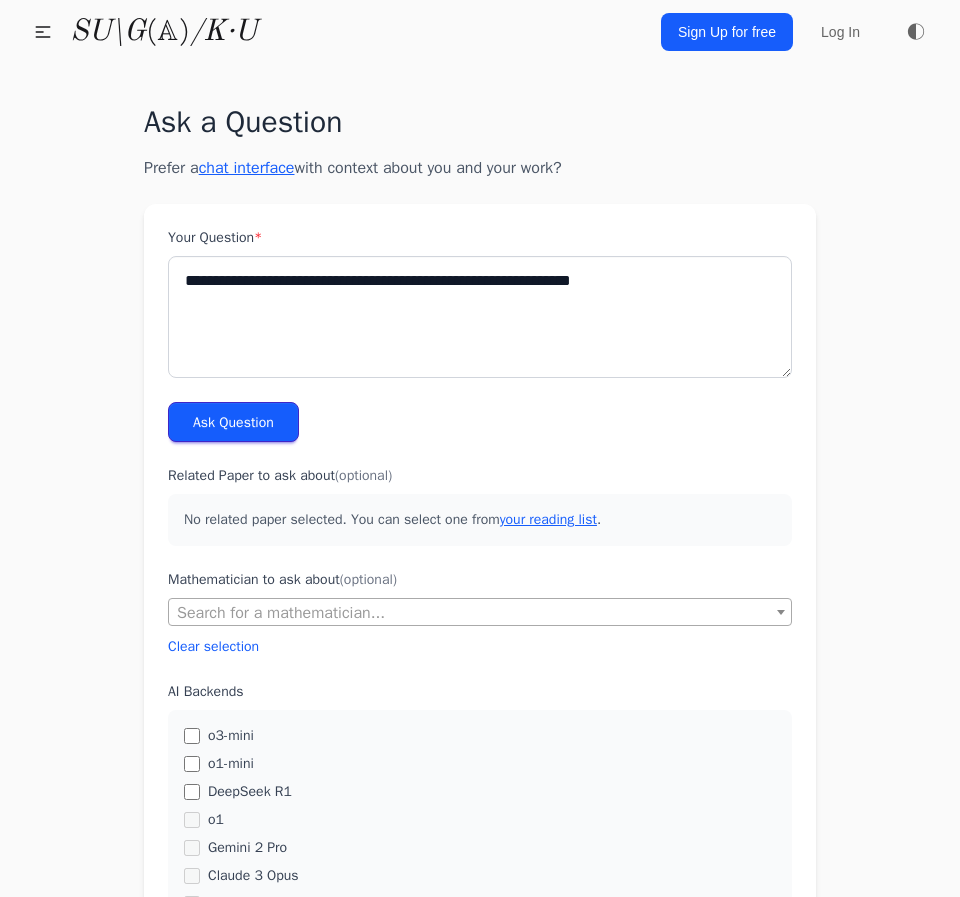 drag, startPoint x: 309, startPoint y: 283, endPoint x: -30, endPoint y: 246, distance: 341.01318 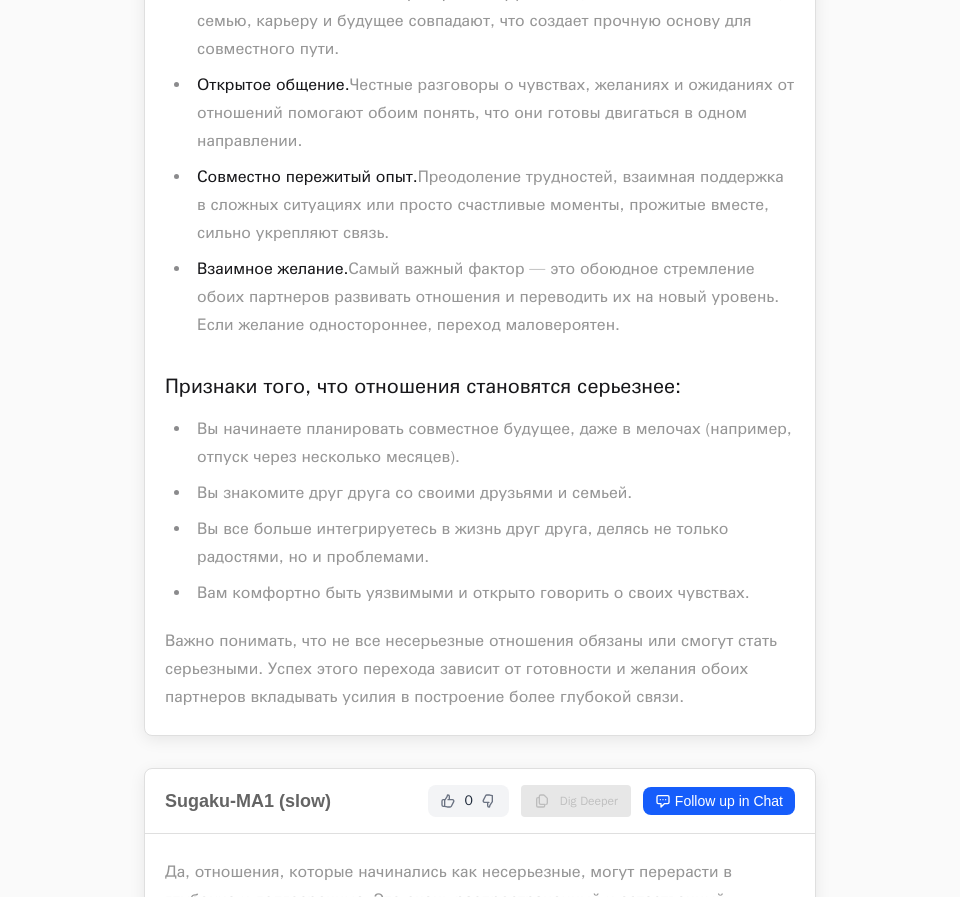 scroll, scrollTop: 0, scrollLeft: 0, axis: both 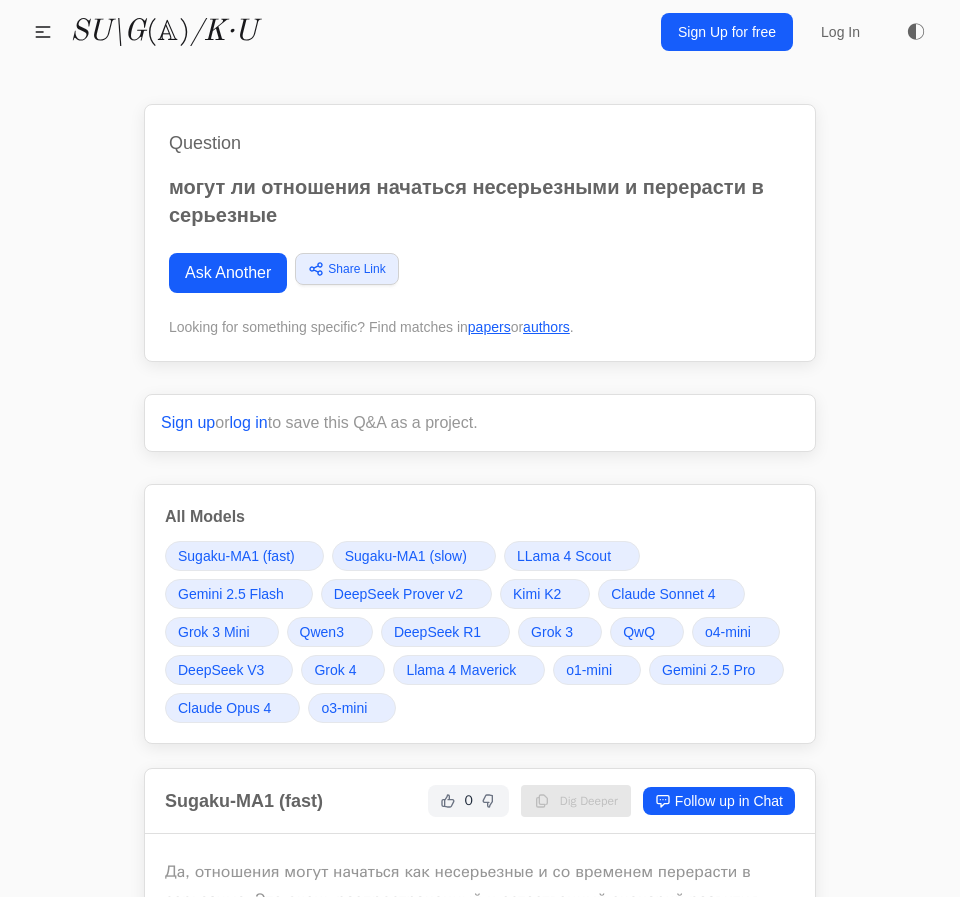 click on "Question
могут ли отношения начаться несерьезными и перерасти в серьезные
Ask Another
Share Link
Copy link
Twitter
Facebook
LinkedIn
Email
Bluesky" at bounding box center (480, 233) 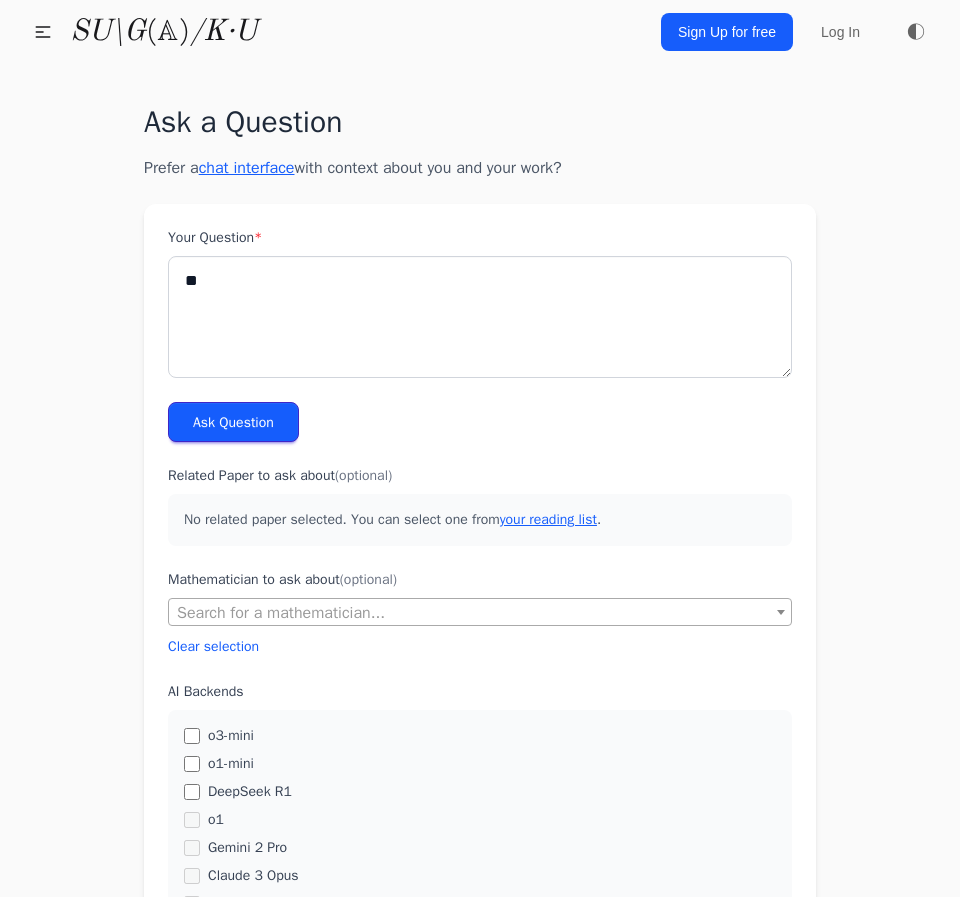 scroll, scrollTop: 0, scrollLeft: 0, axis: both 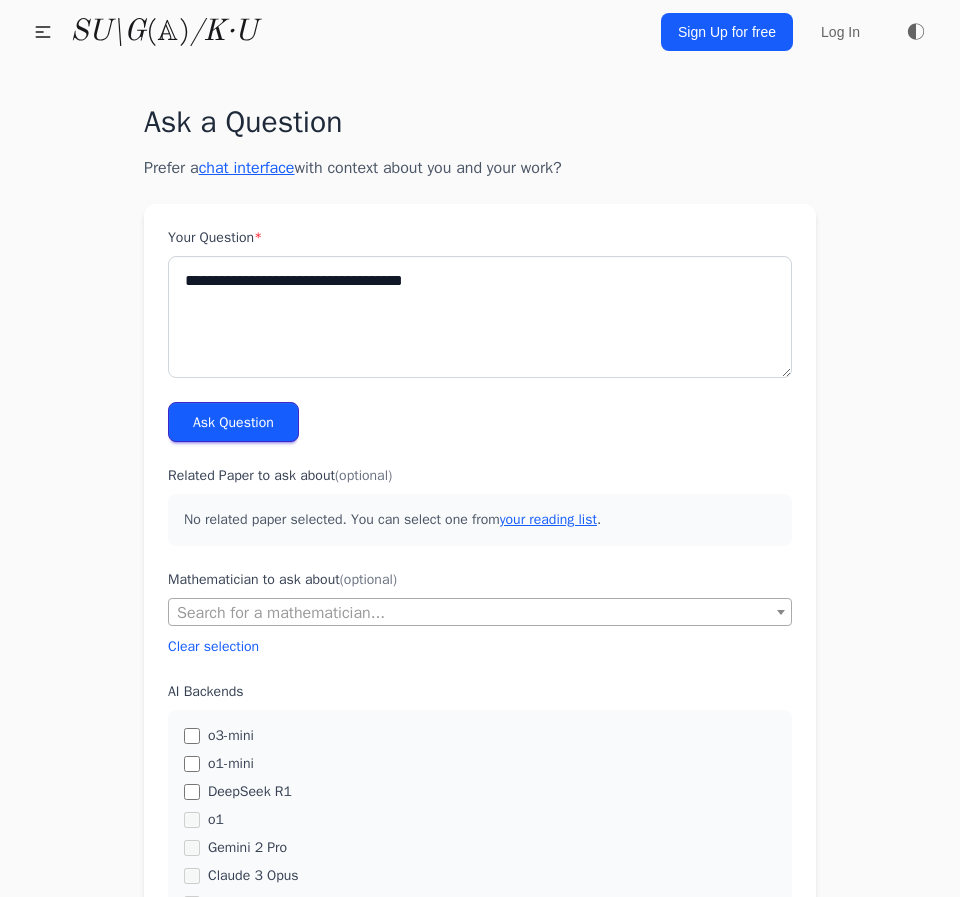 drag, startPoint x: 264, startPoint y: 299, endPoint x: -35, endPoint y: 151, distance: 333.62405 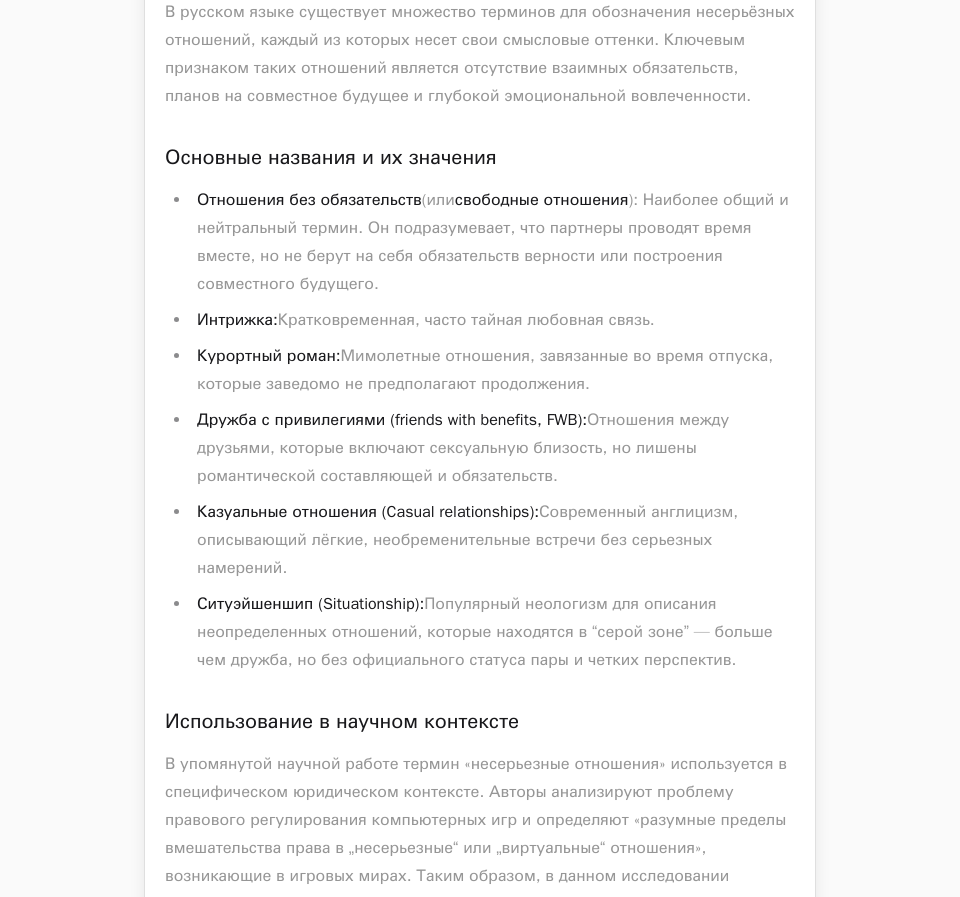 scroll, scrollTop: 0, scrollLeft: 0, axis: both 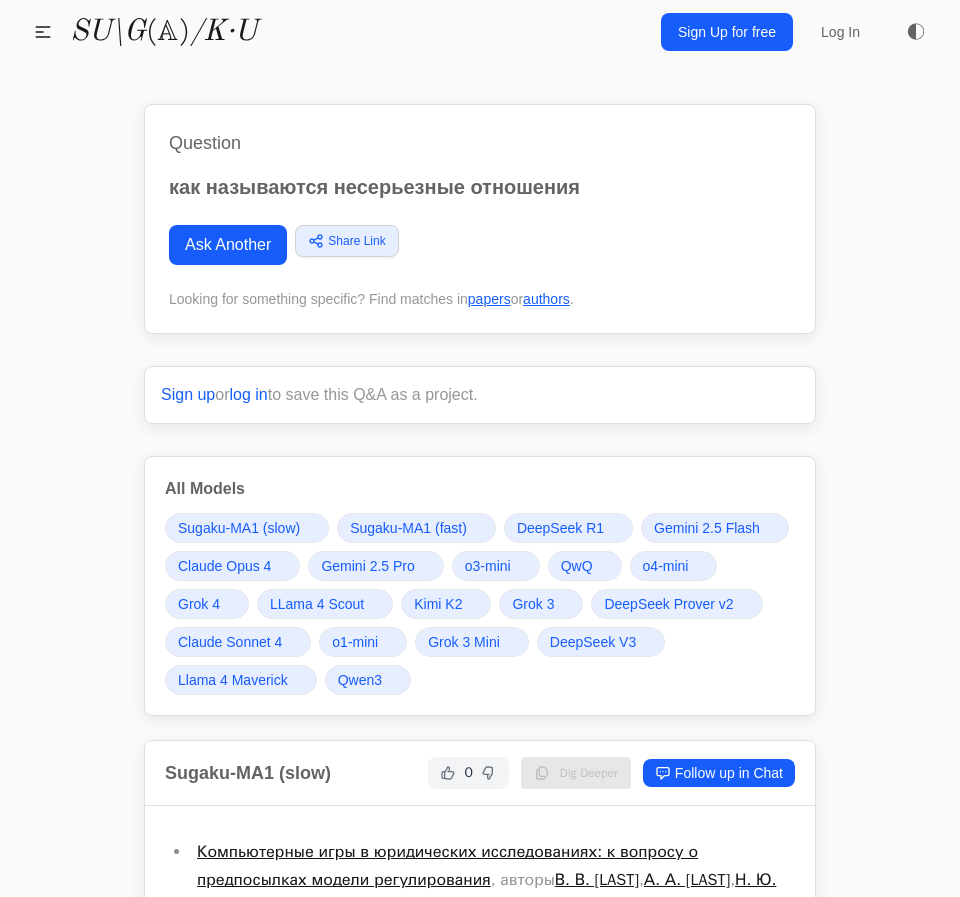 click on "Ask Another" at bounding box center (228, 245) 